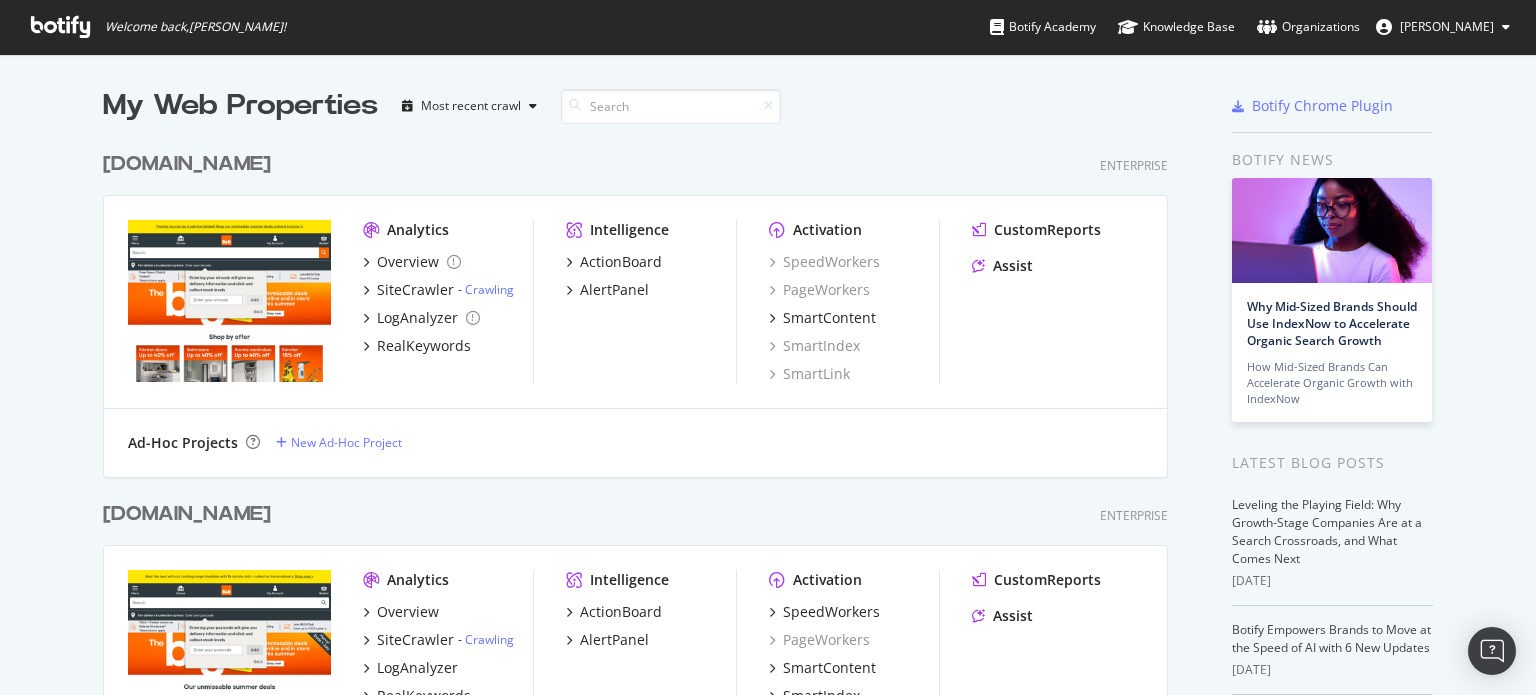scroll, scrollTop: 0, scrollLeft: 0, axis: both 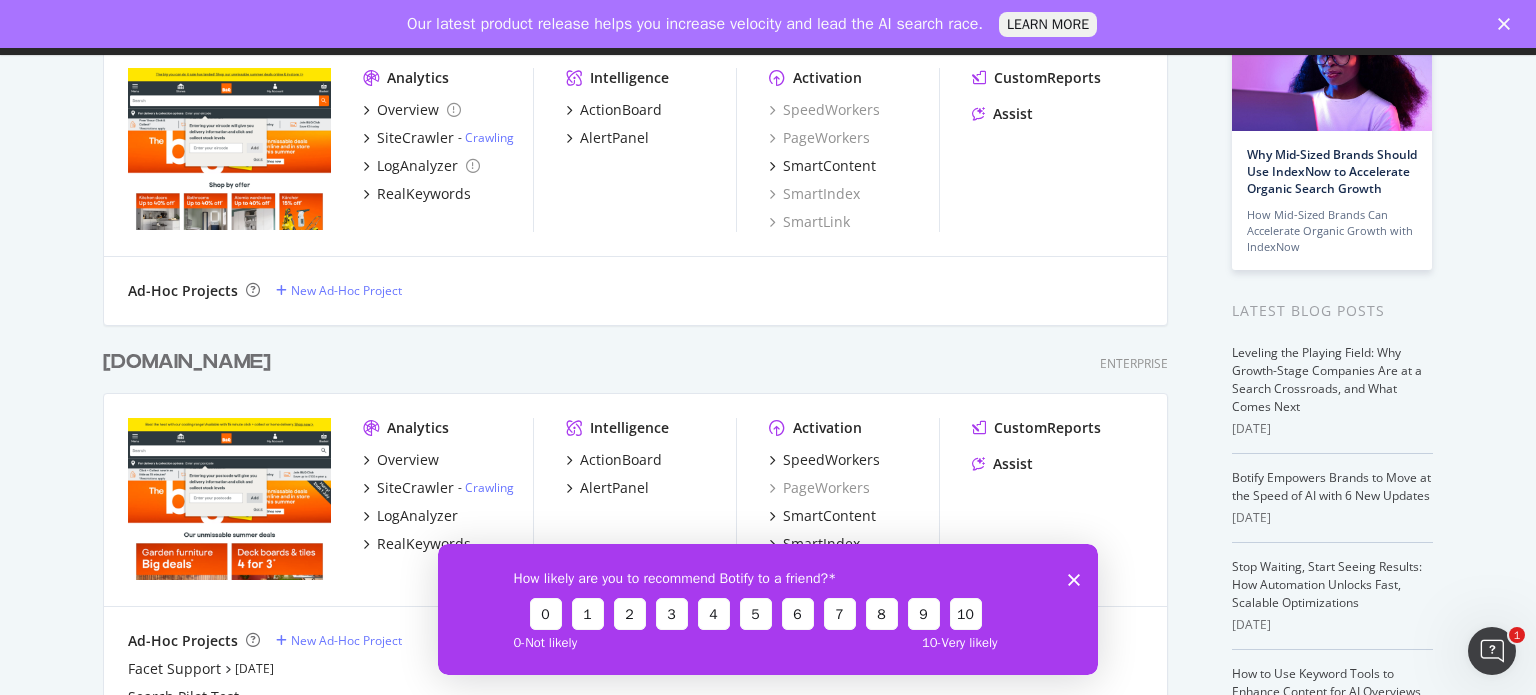 click 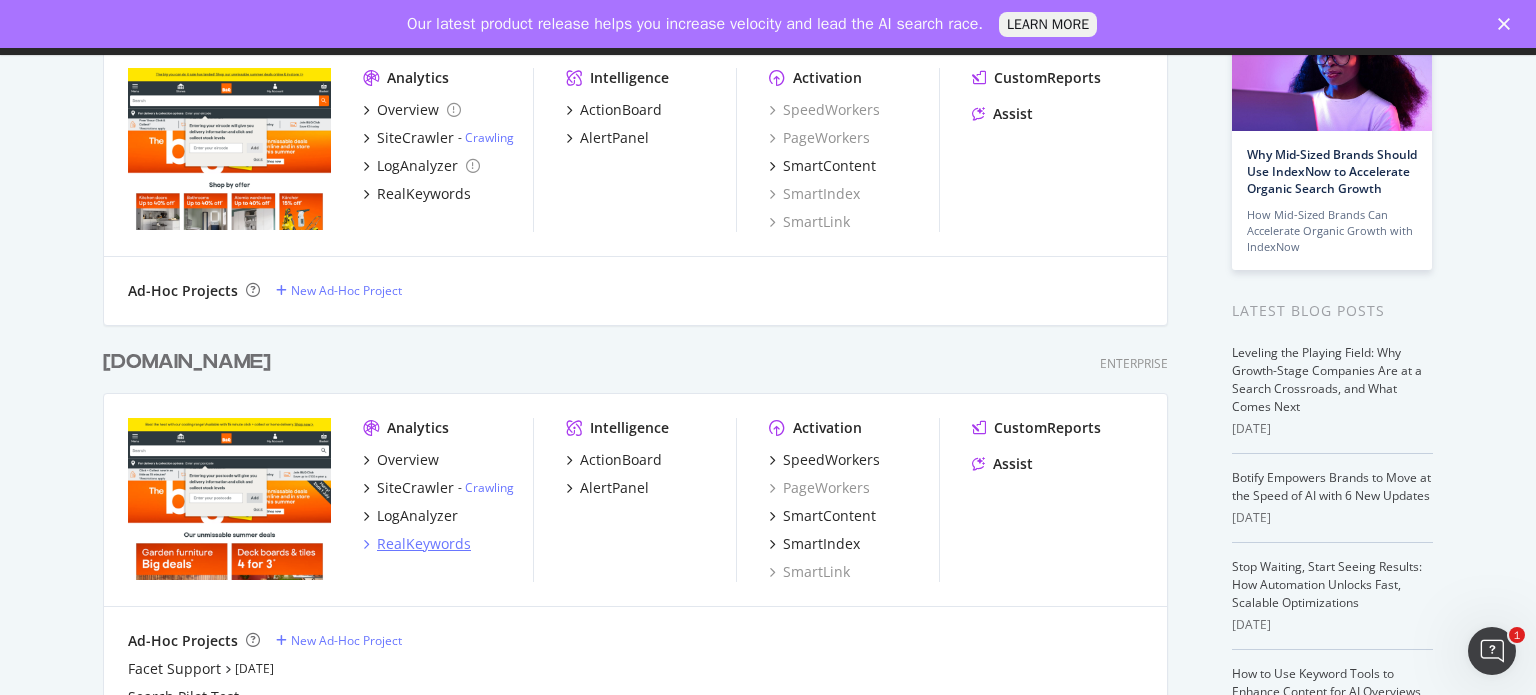 click on "RealKeywords" at bounding box center [424, 544] 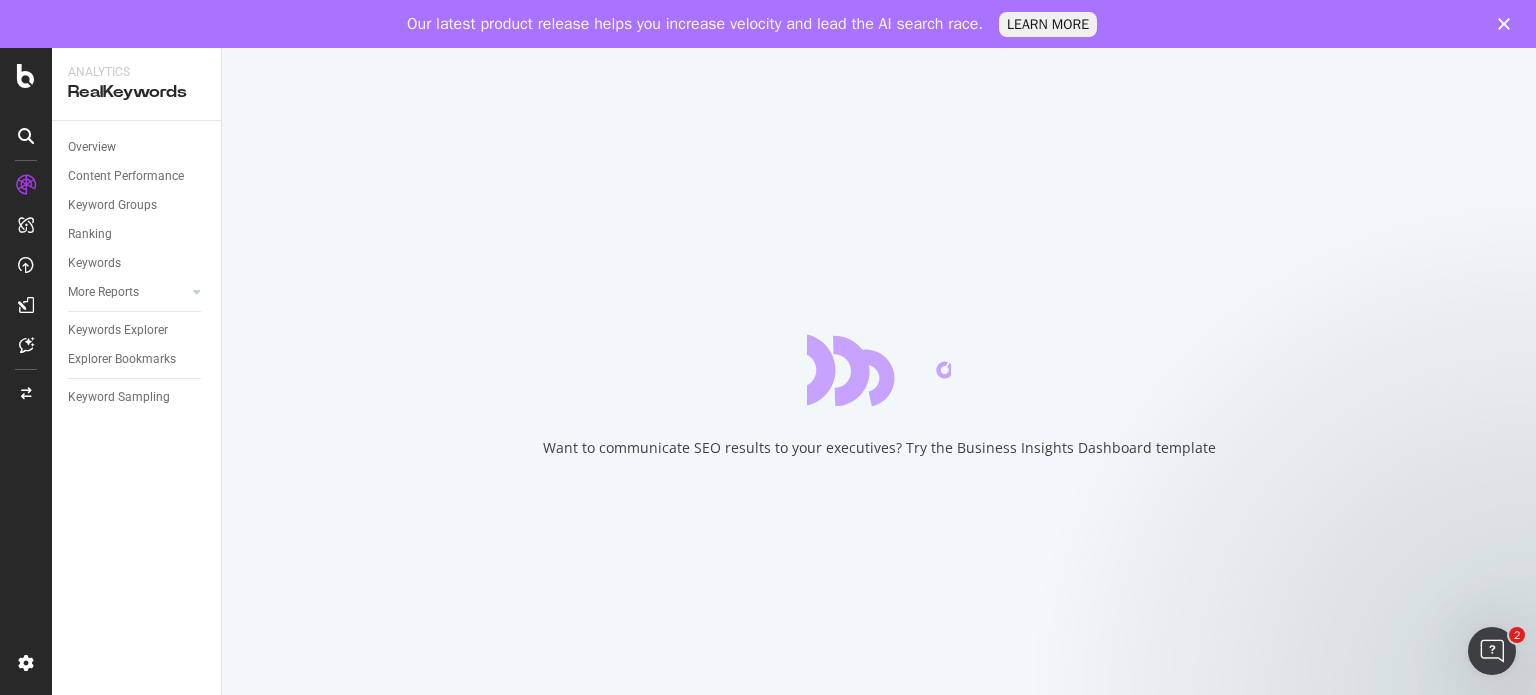 click 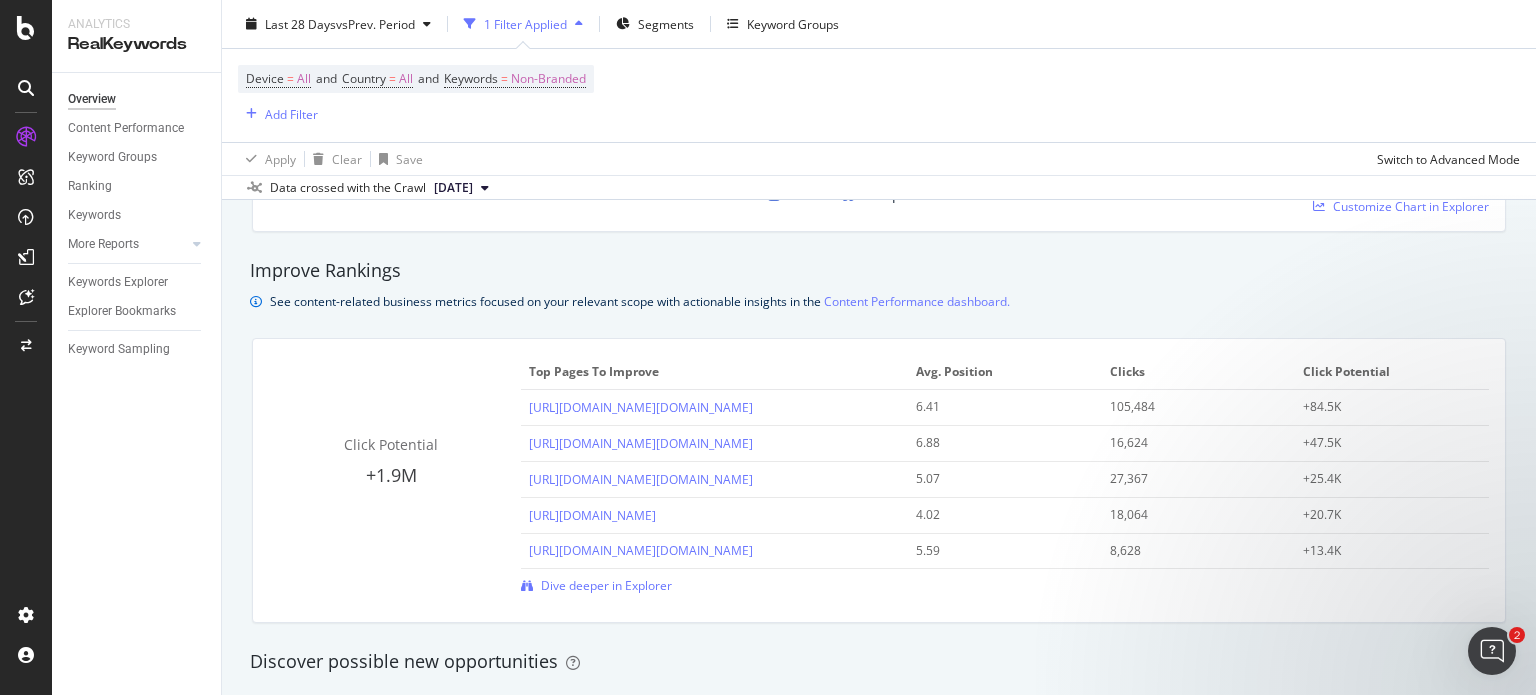 scroll, scrollTop: 1300, scrollLeft: 0, axis: vertical 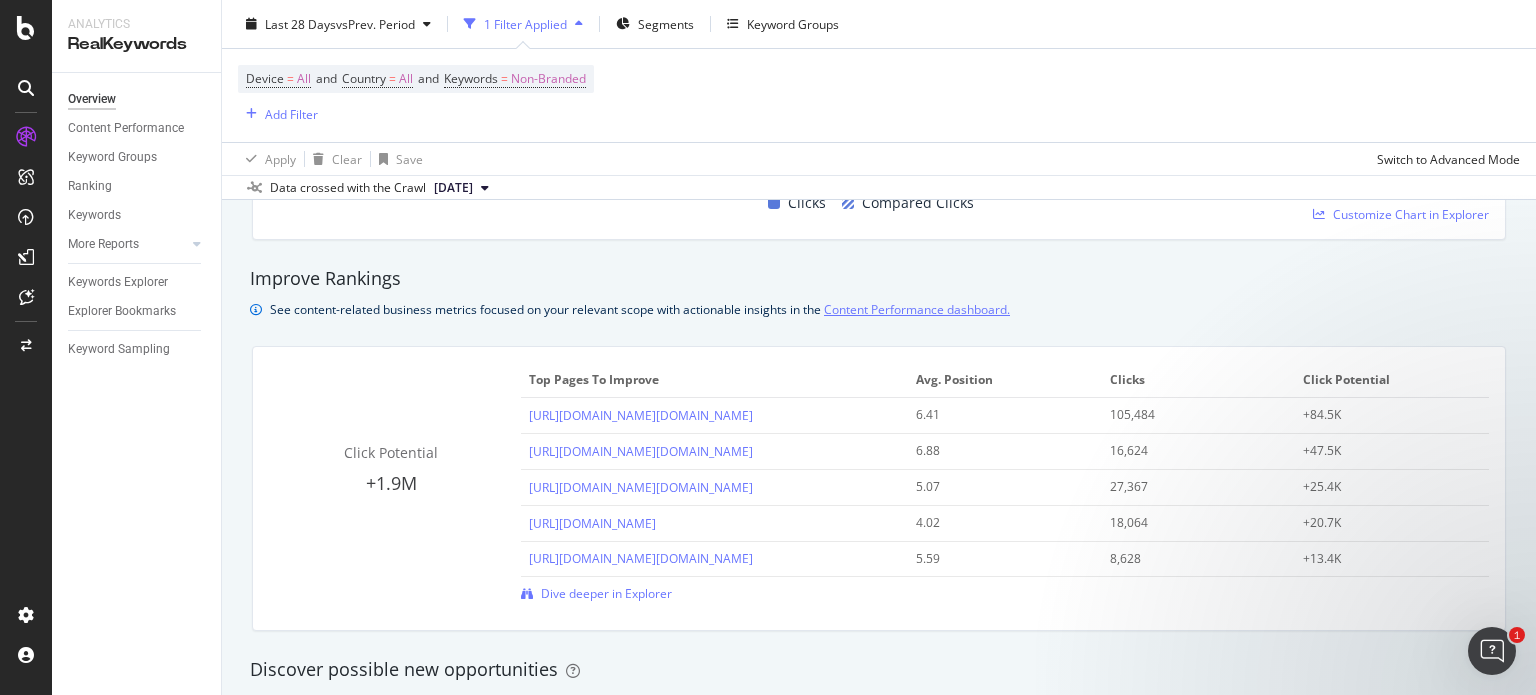 click on "Content Performance dashboard." at bounding box center [917, 309] 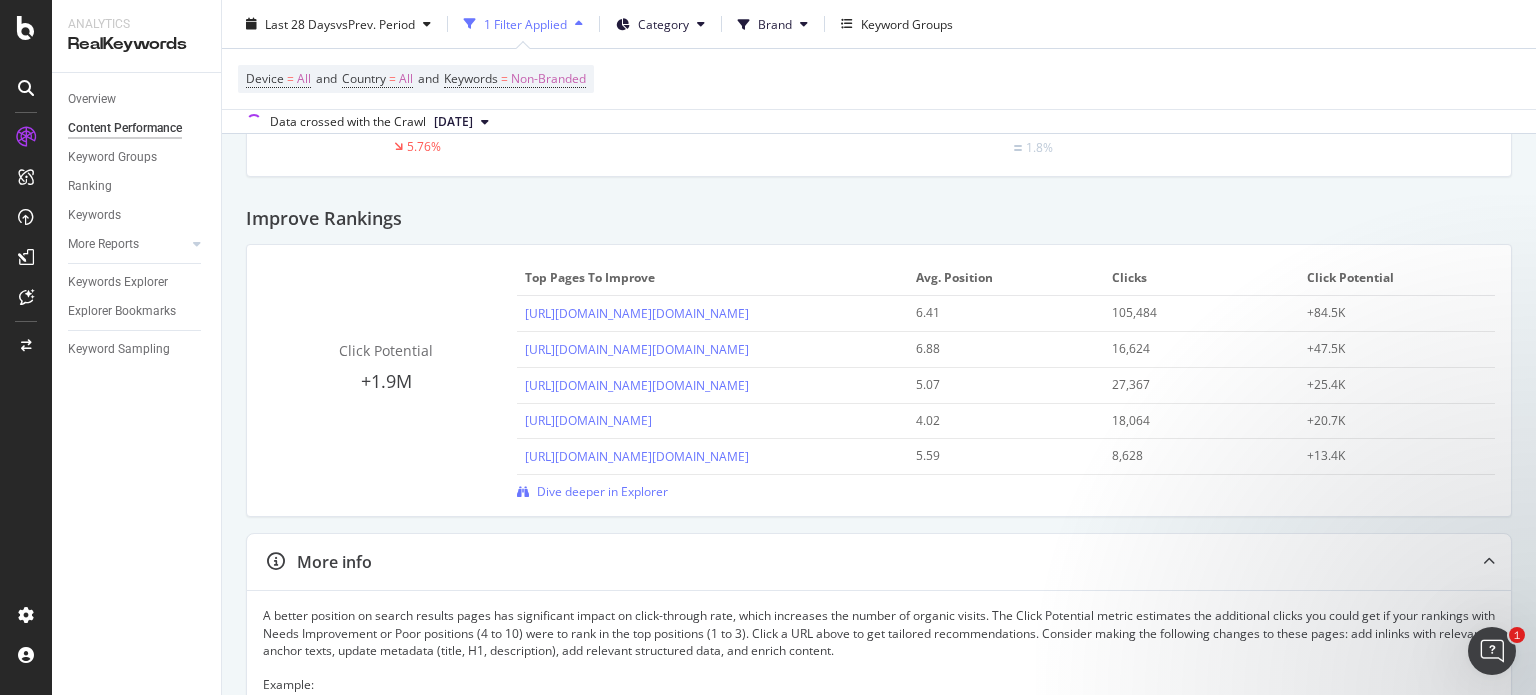 scroll, scrollTop: 0, scrollLeft: 0, axis: both 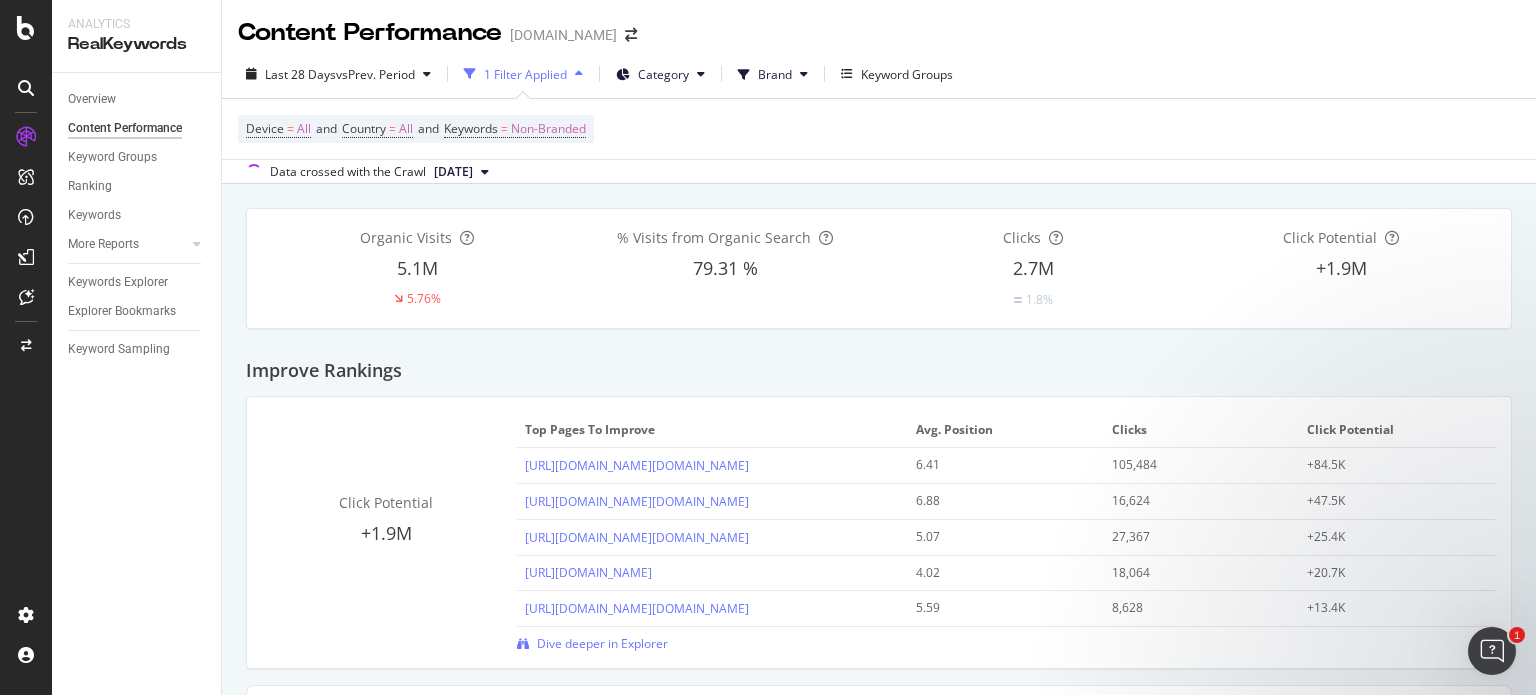 click on "1 Filter Applied" at bounding box center [525, 74] 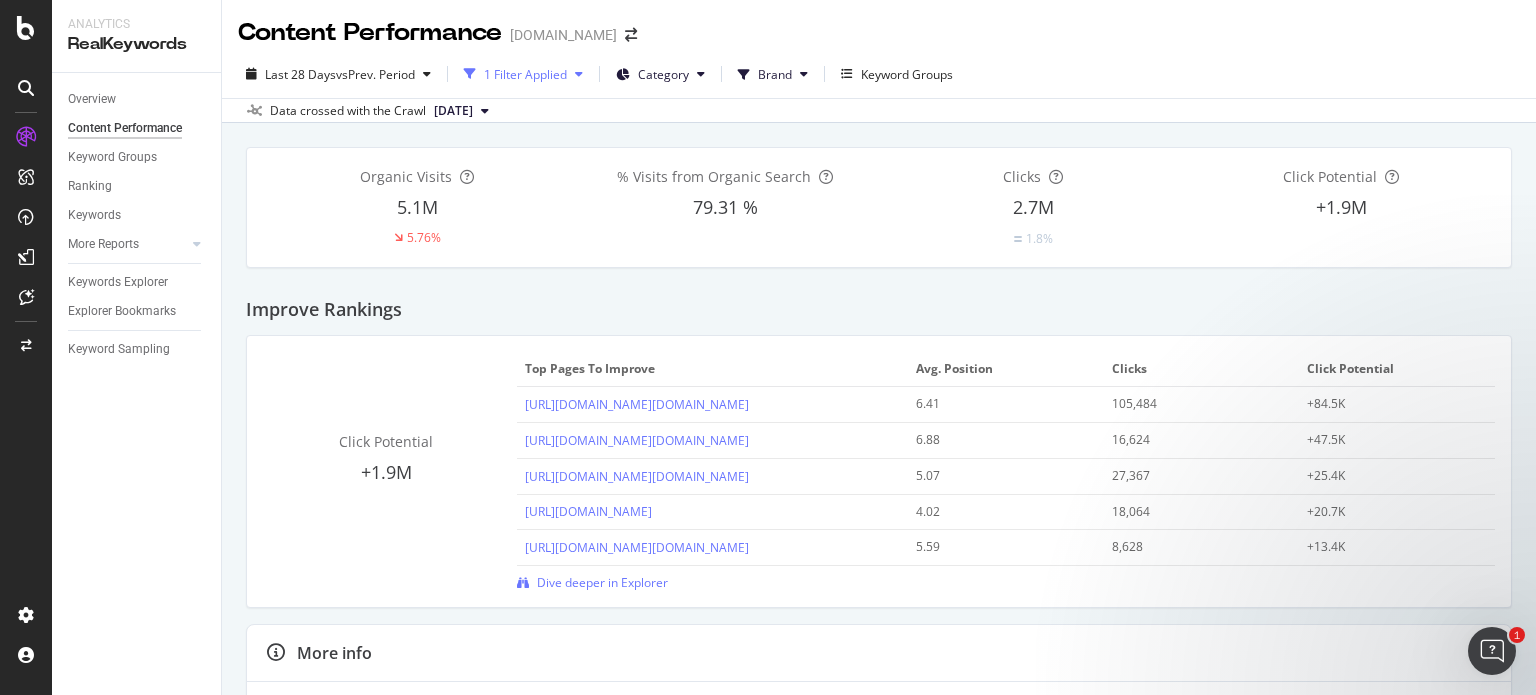click on "1 Filter Applied" at bounding box center (525, 74) 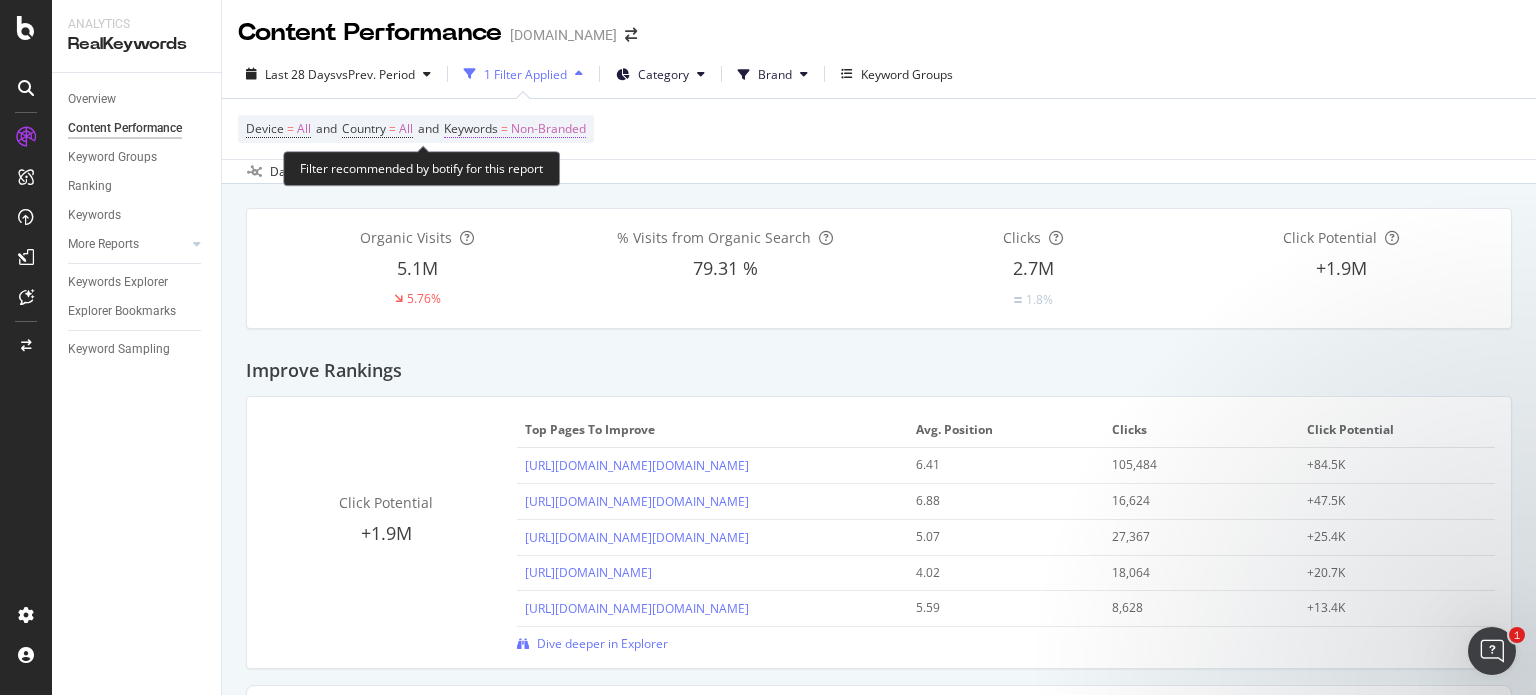 click on "Non-Branded" at bounding box center (548, 129) 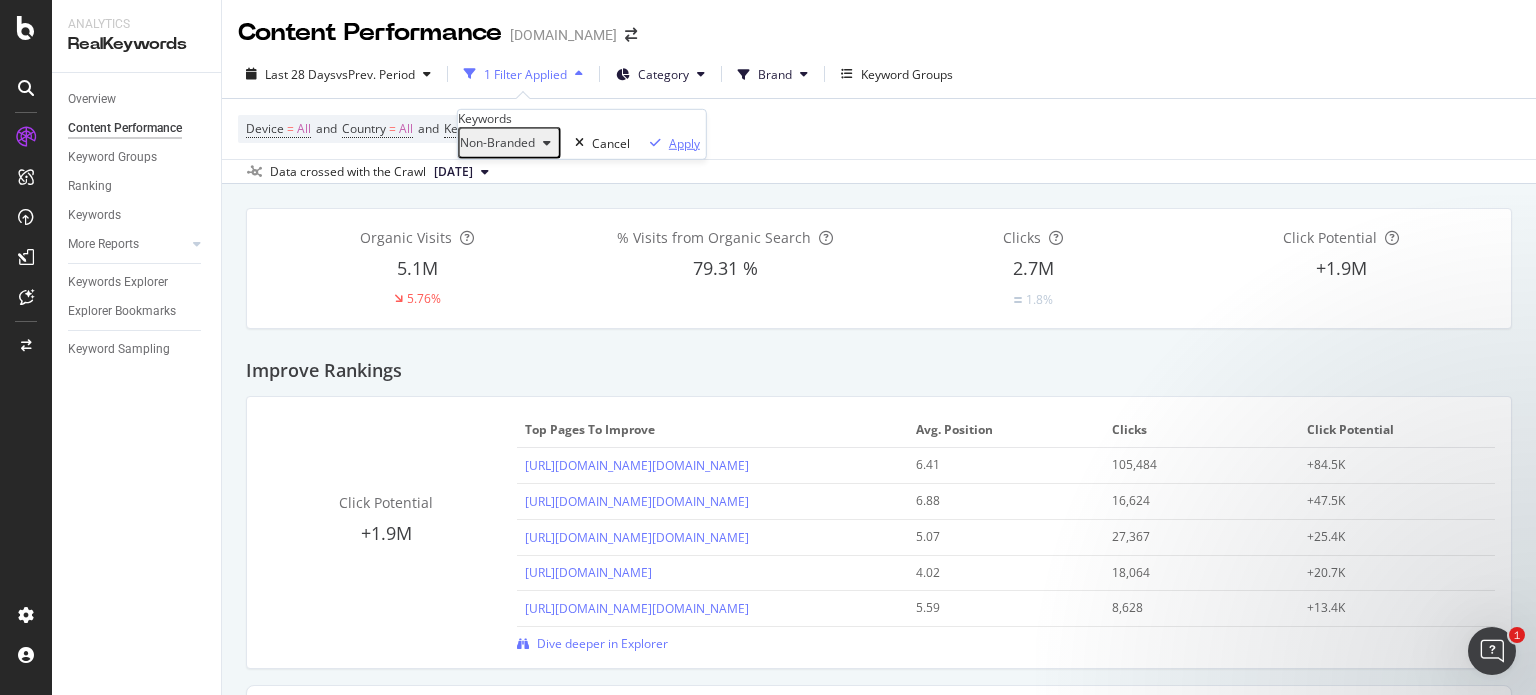 click on "Apply" at bounding box center [684, 142] 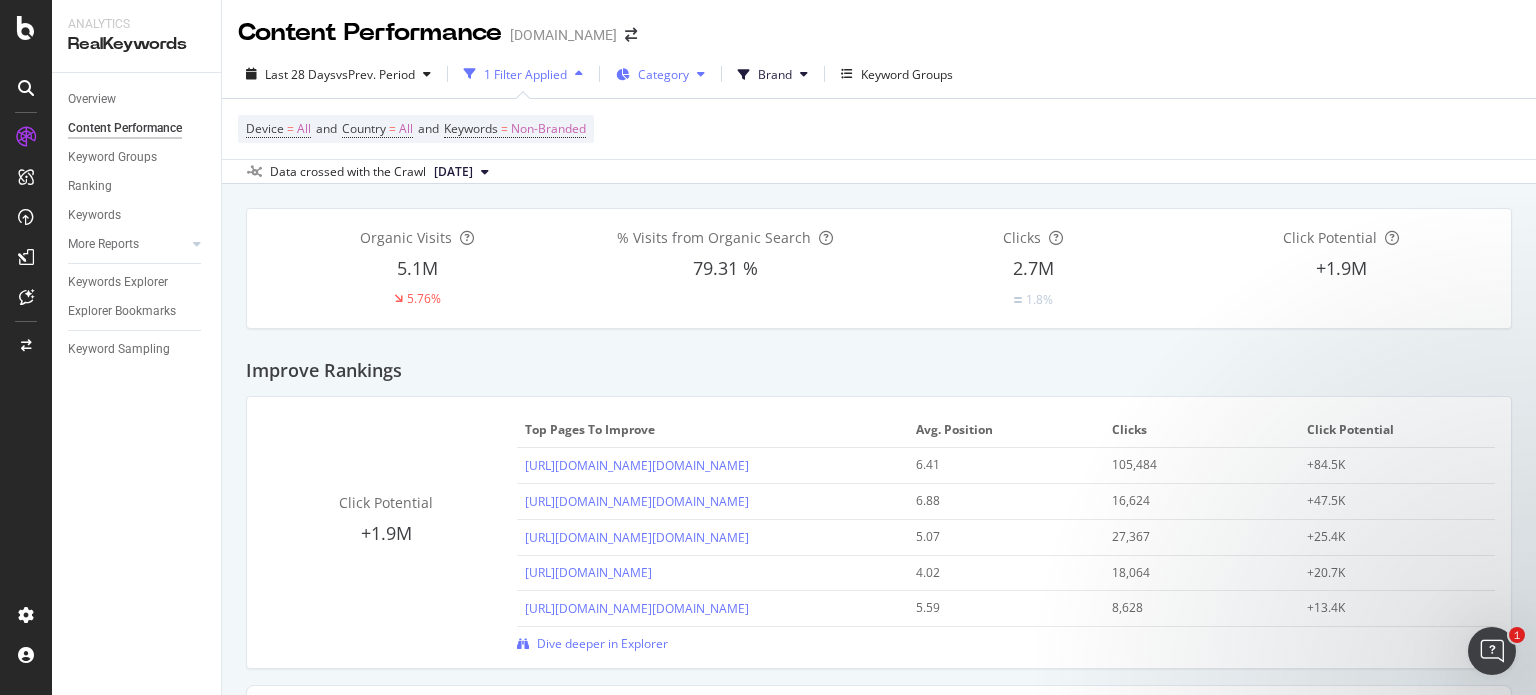 click on "Category" at bounding box center [660, 74] 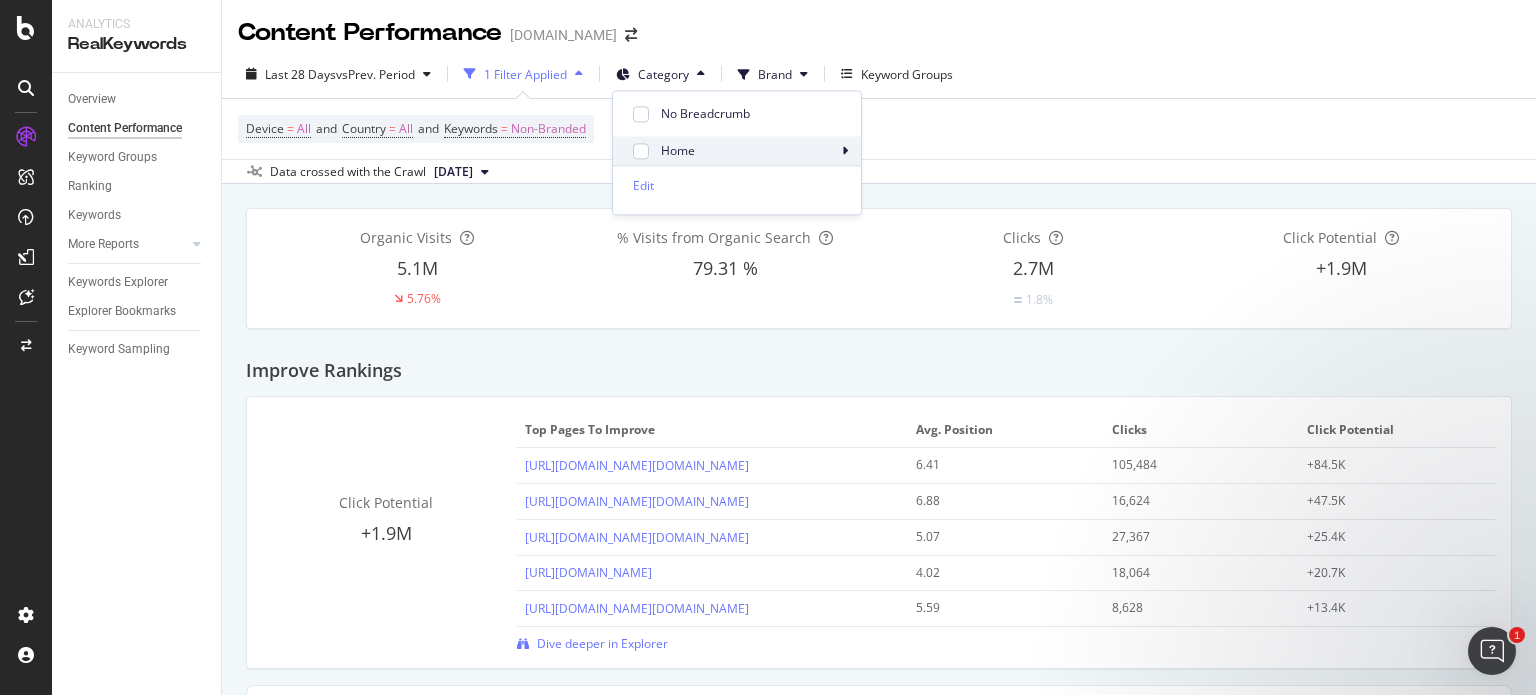 click on "Home" at bounding box center [749, 151] 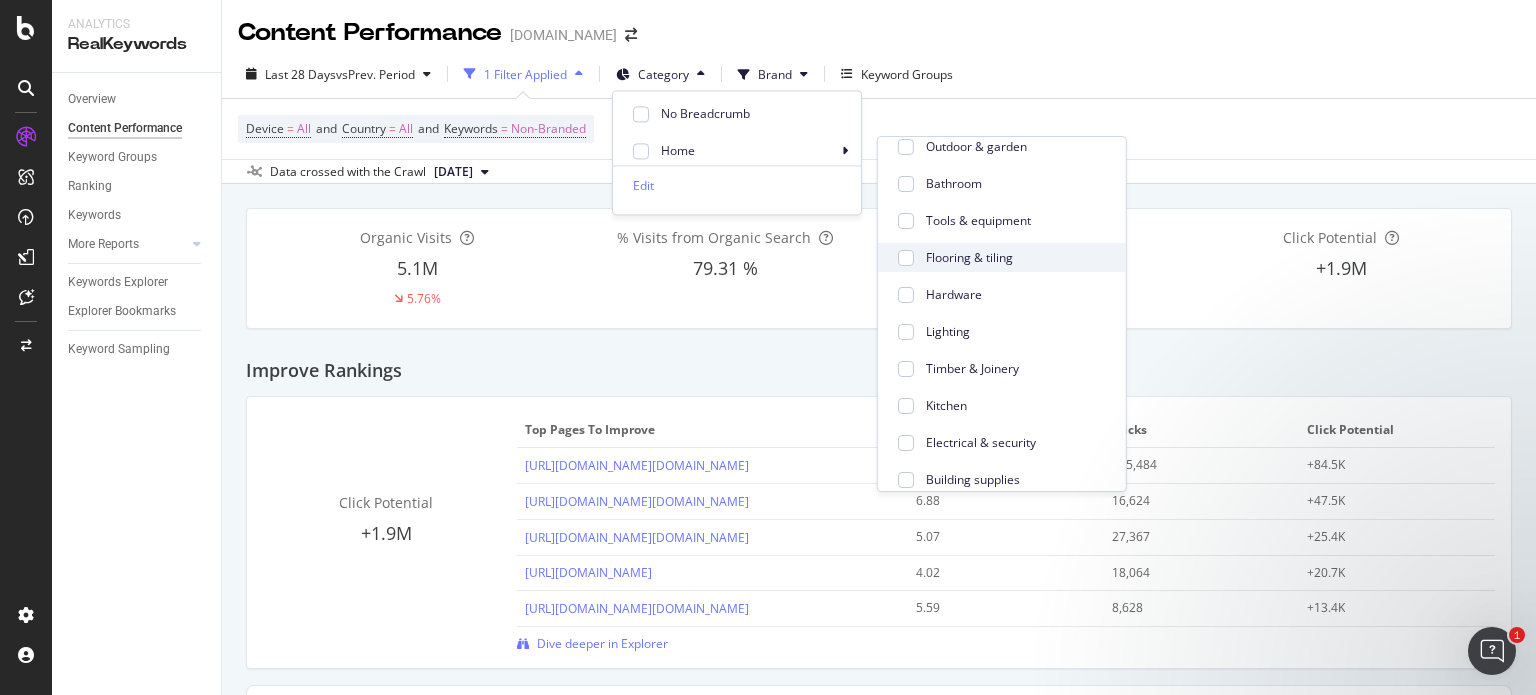 scroll, scrollTop: 100, scrollLeft: 0, axis: vertical 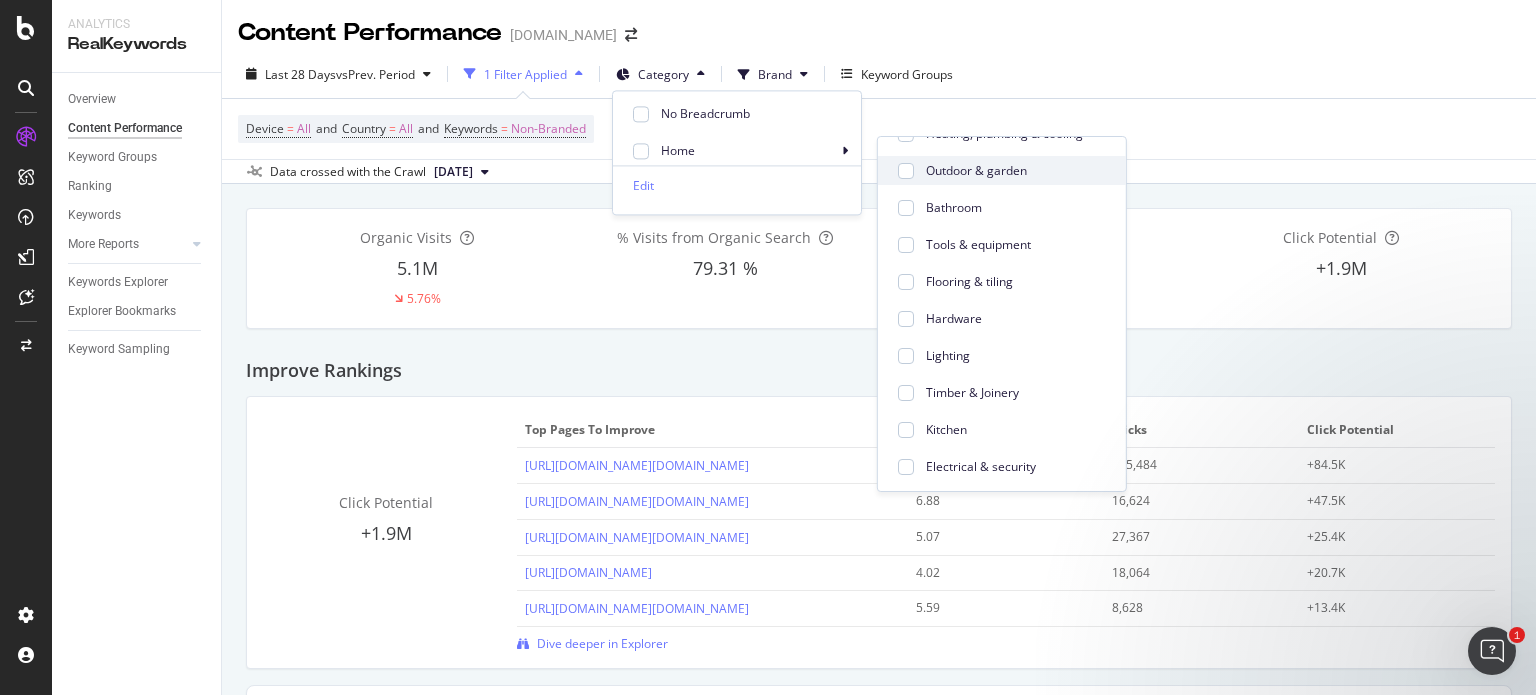 click at bounding box center [906, 171] 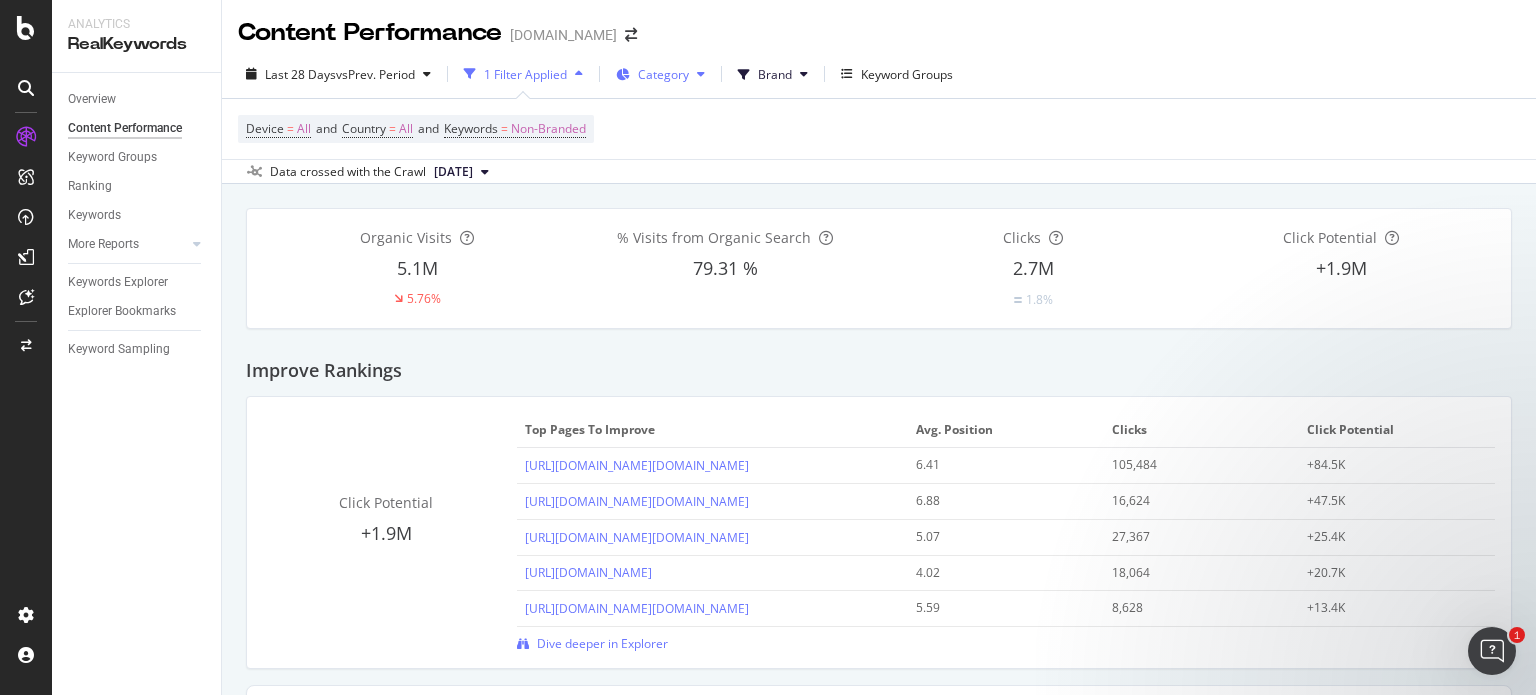 click on "Category" at bounding box center [660, 74] 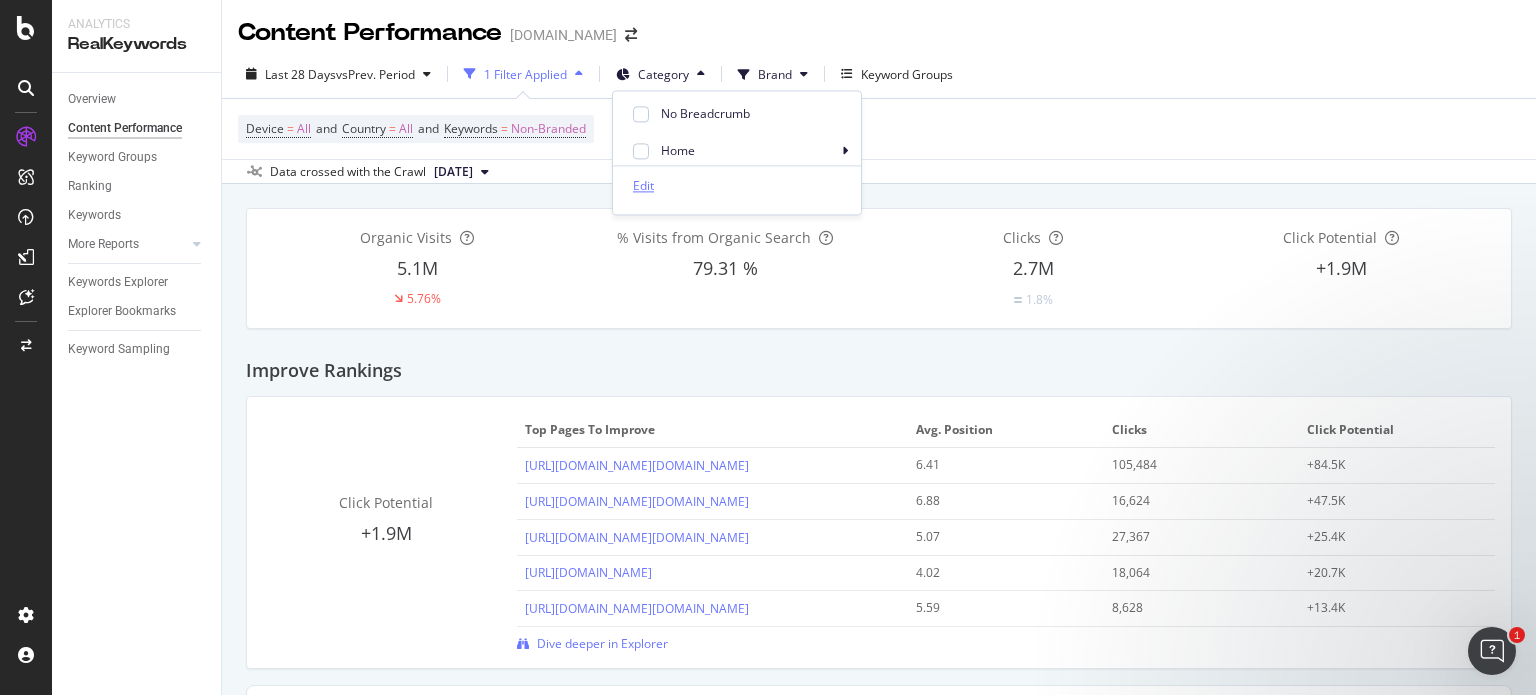 click on "Edit" at bounding box center (643, 186) 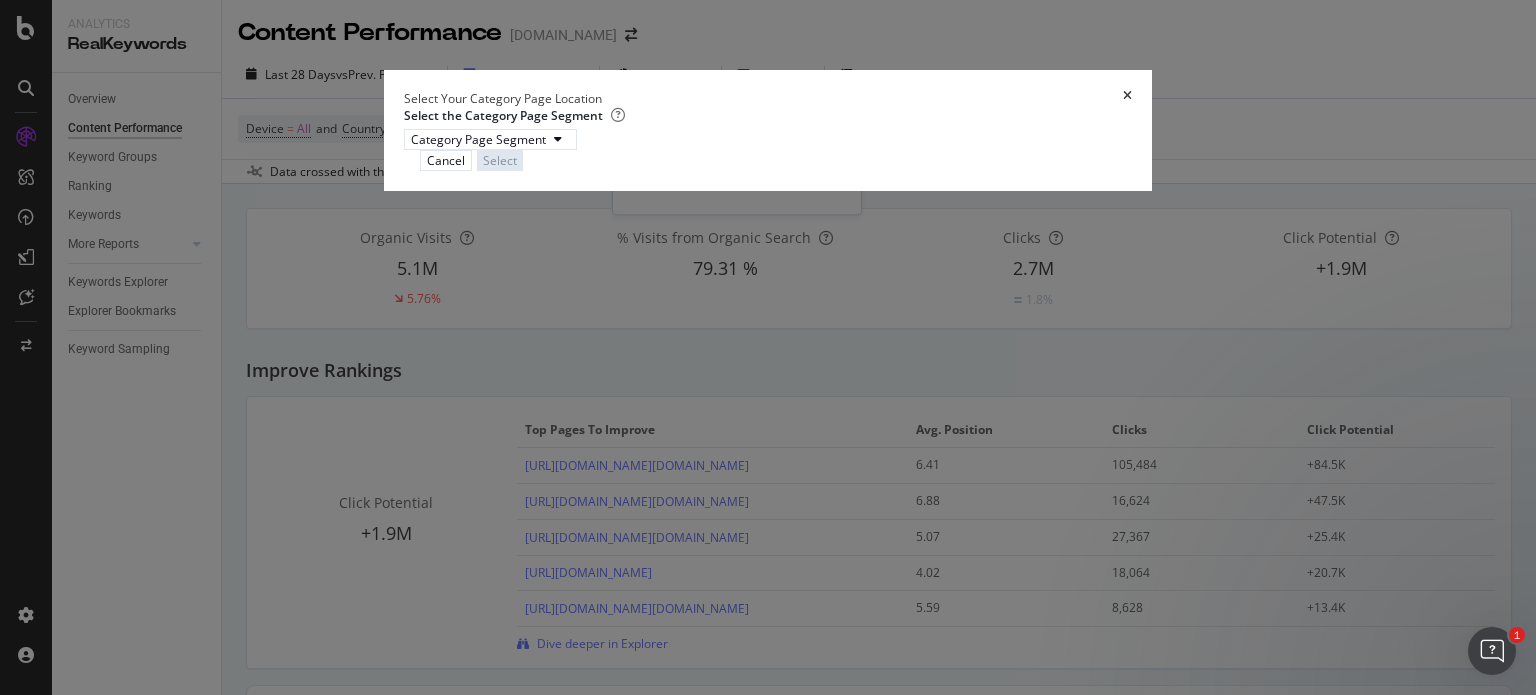 click at bounding box center (1127, 98) 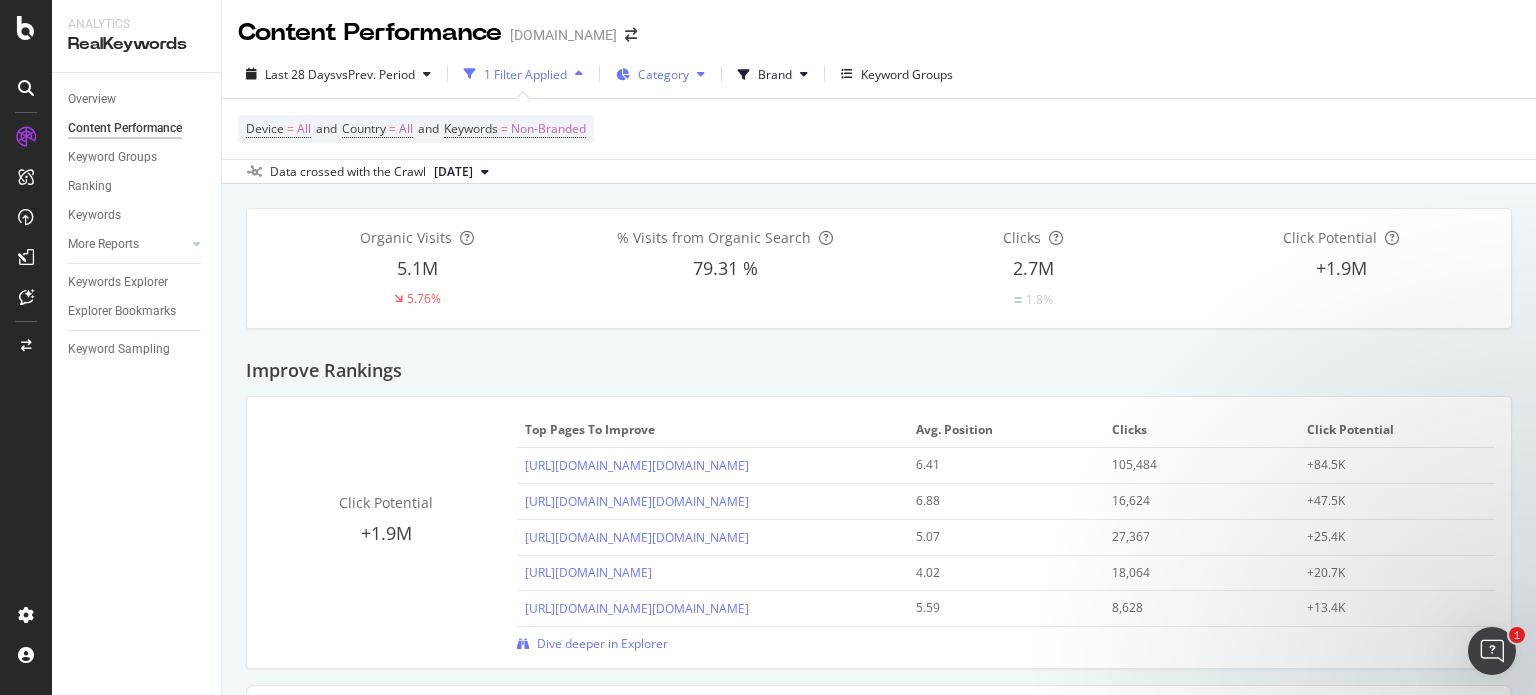 click on "Category" at bounding box center (660, 74) 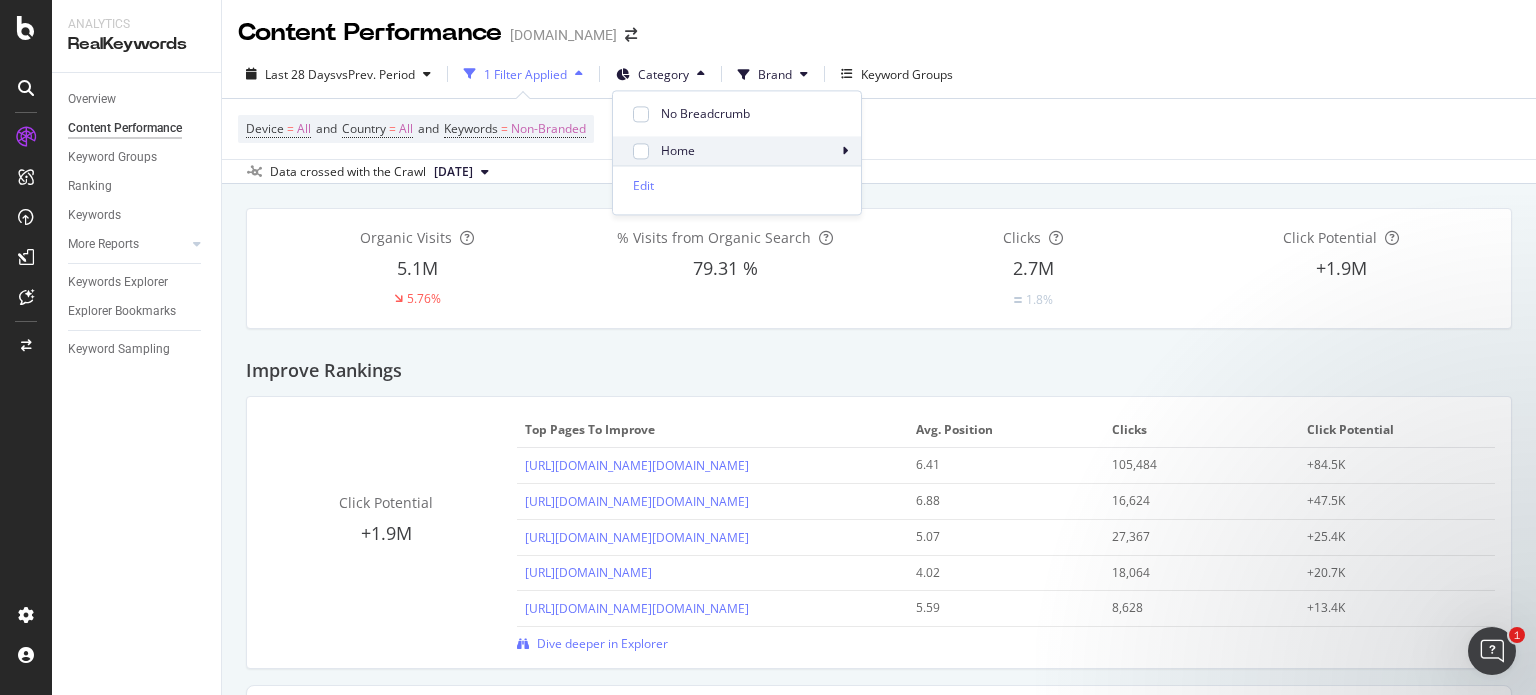 click on "Home" at bounding box center (749, 151) 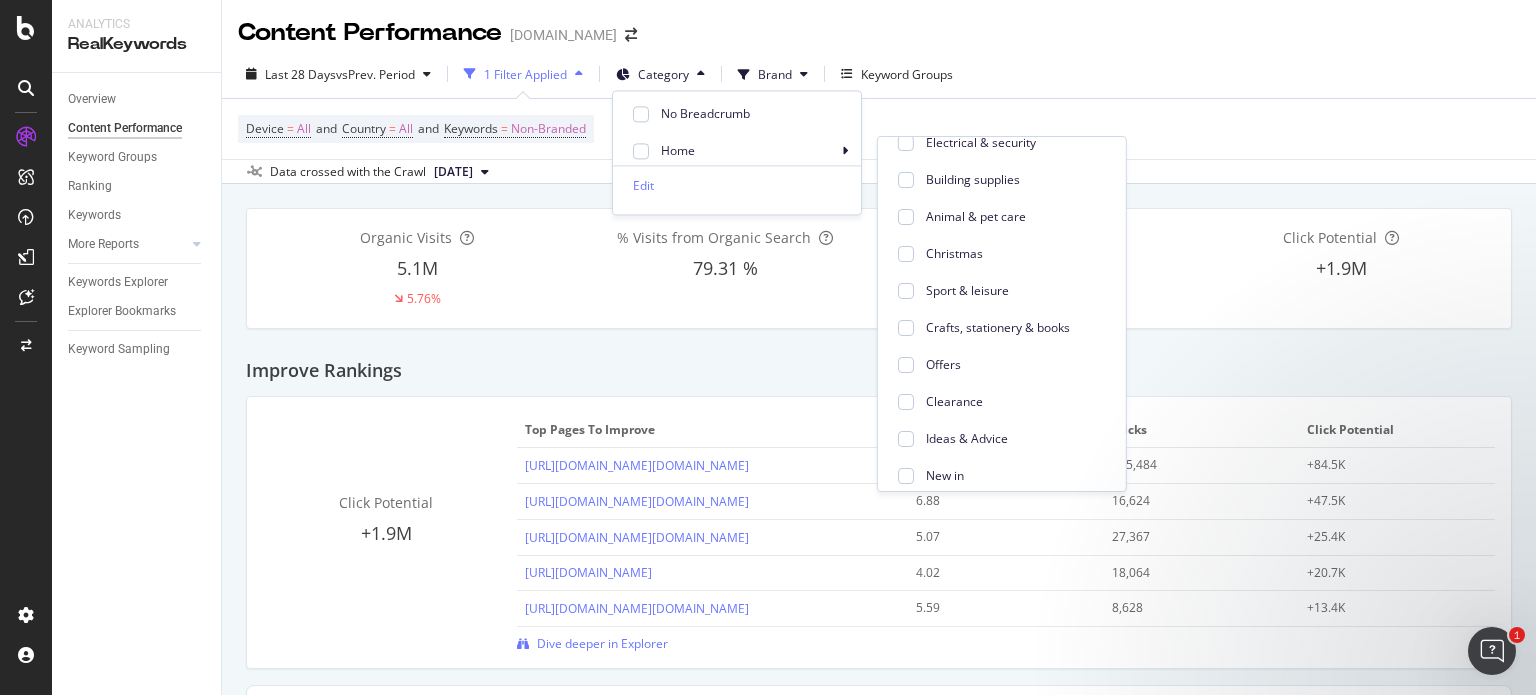 scroll, scrollTop: 500, scrollLeft: 0, axis: vertical 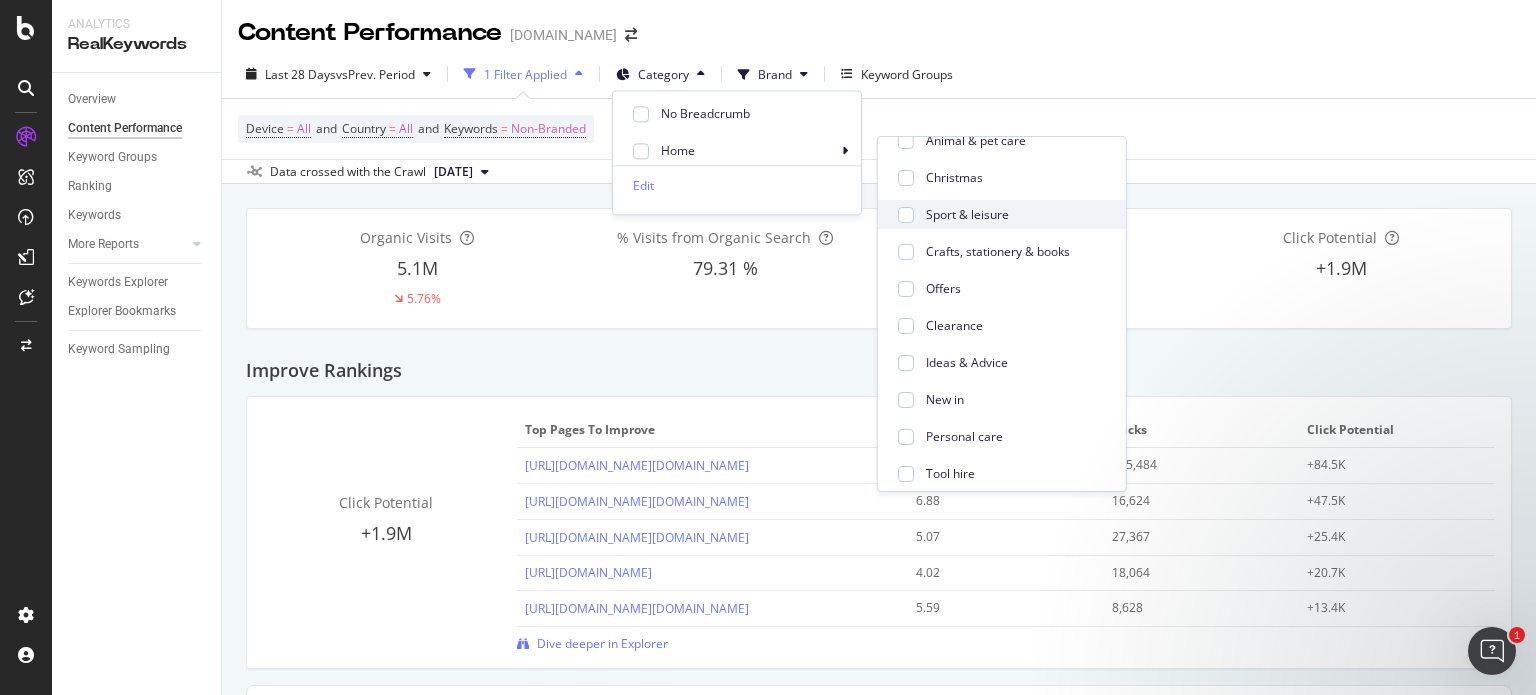 click on "Sport & leisure" at bounding box center [1018, 215] 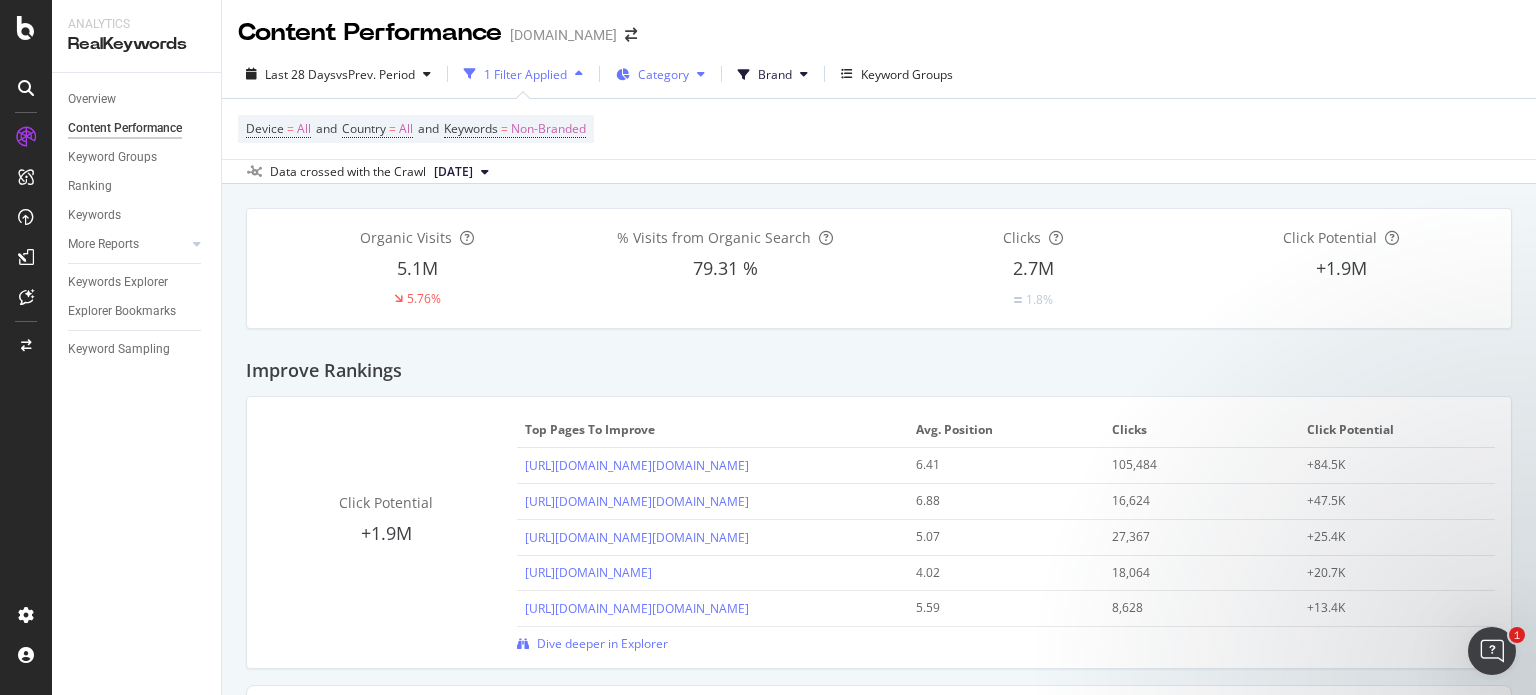 click on "Category" at bounding box center (663, 74) 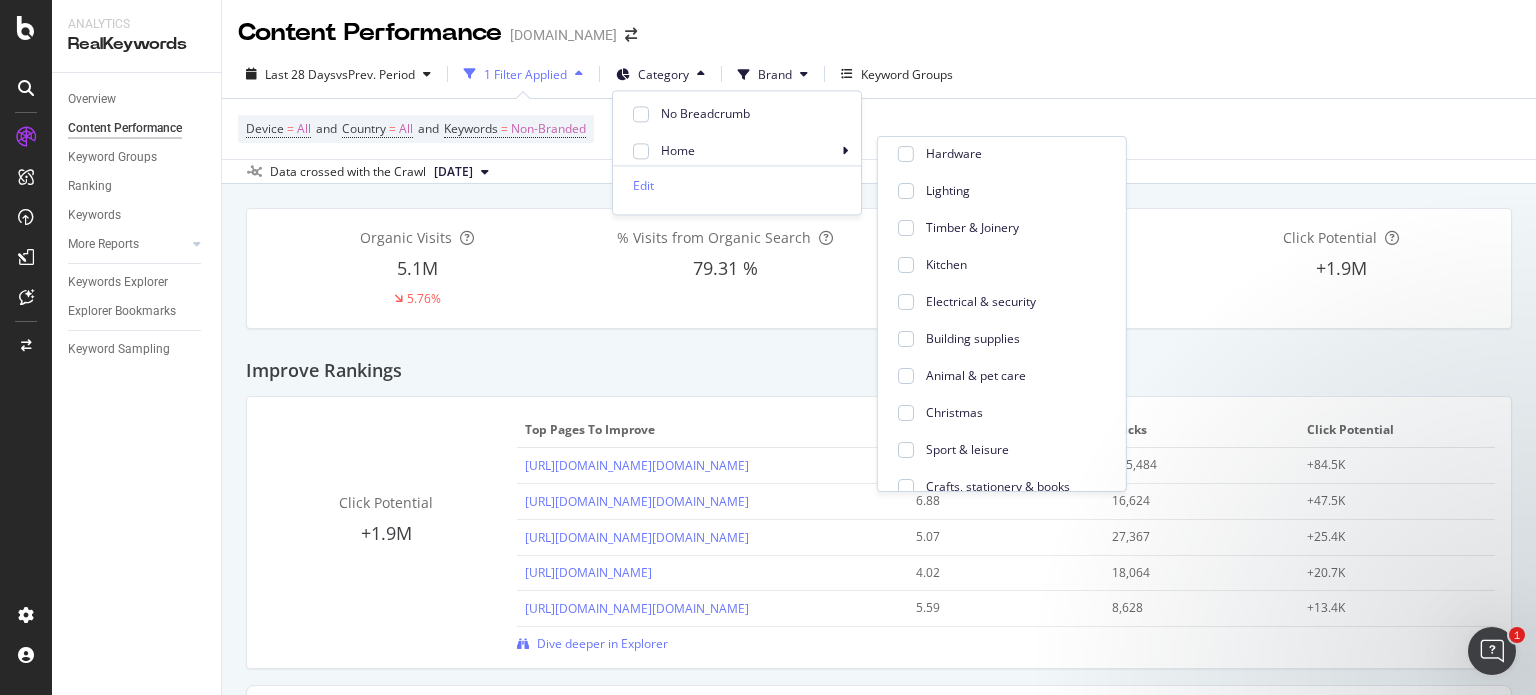scroll, scrollTop: 300, scrollLeft: 0, axis: vertical 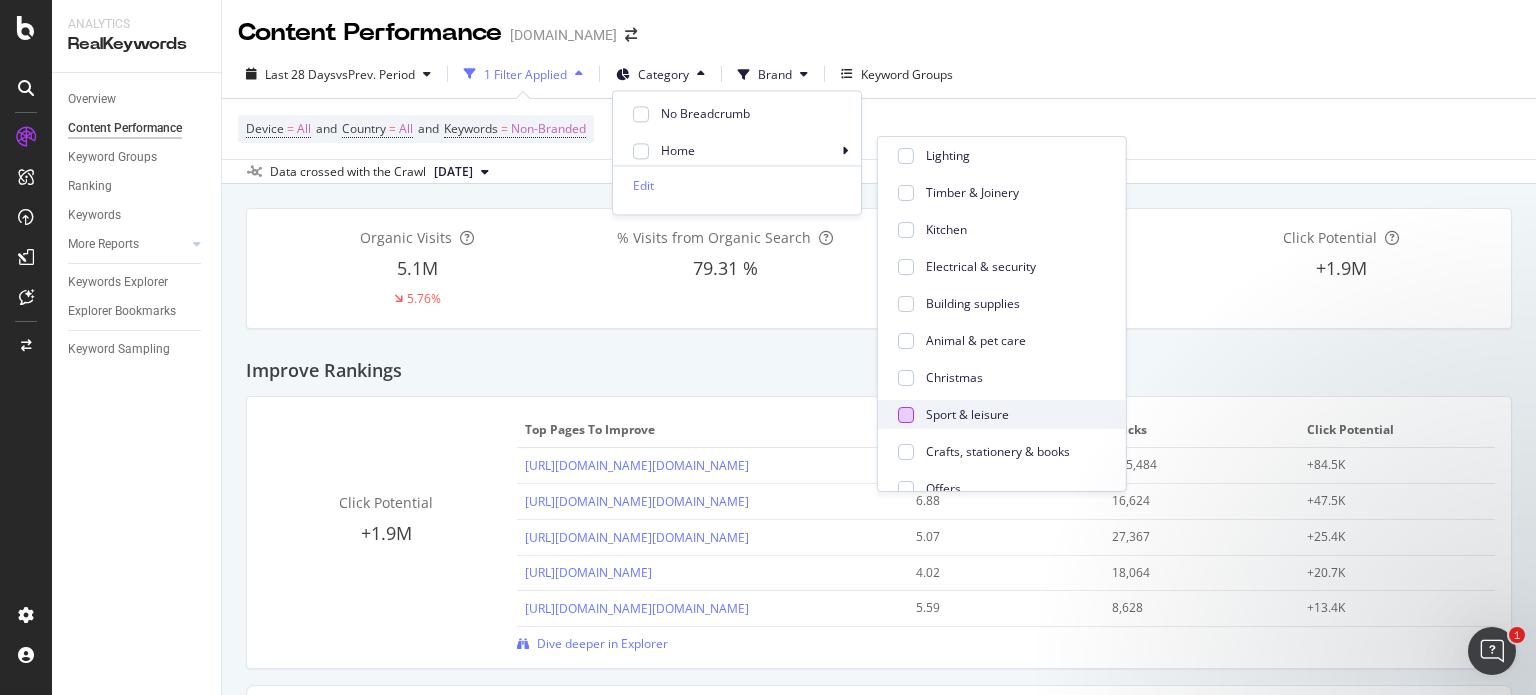 click at bounding box center (906, 415) 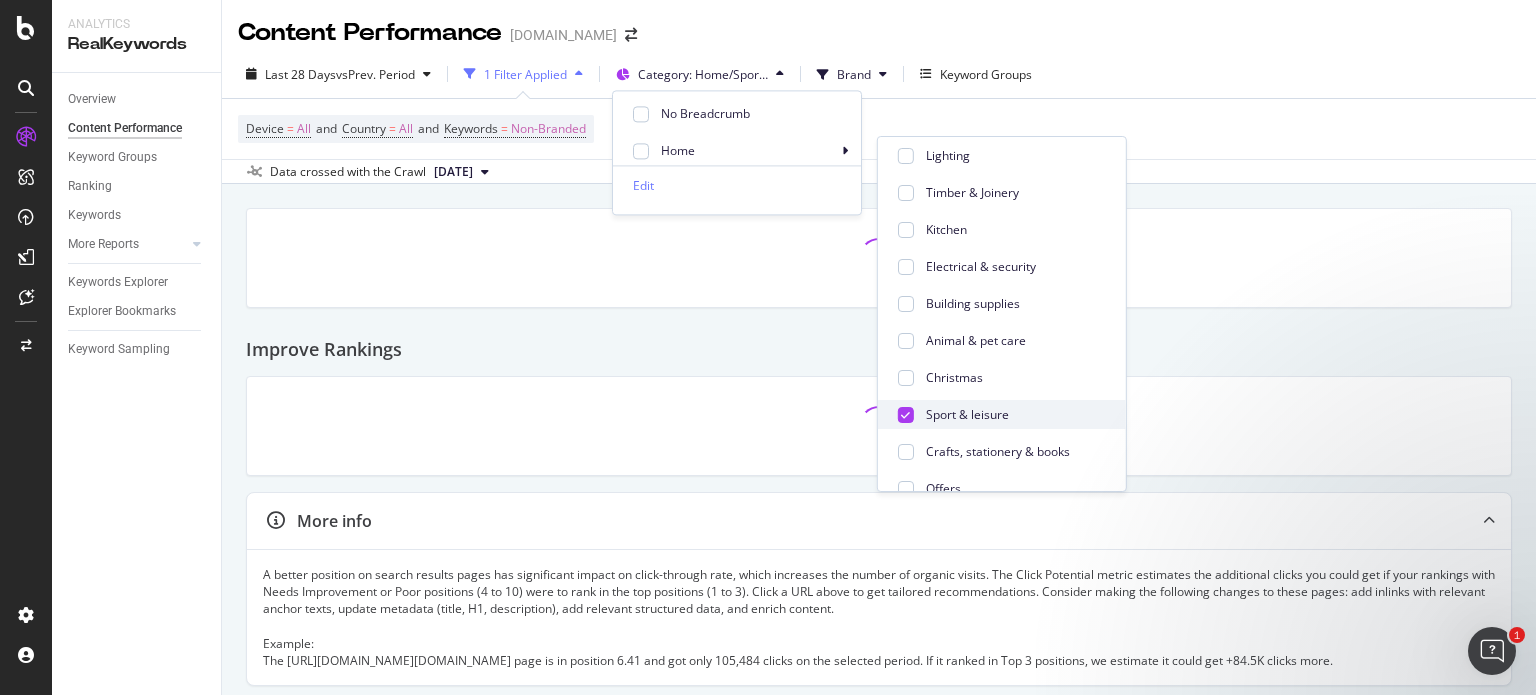 click at bounding box center (905, 415) 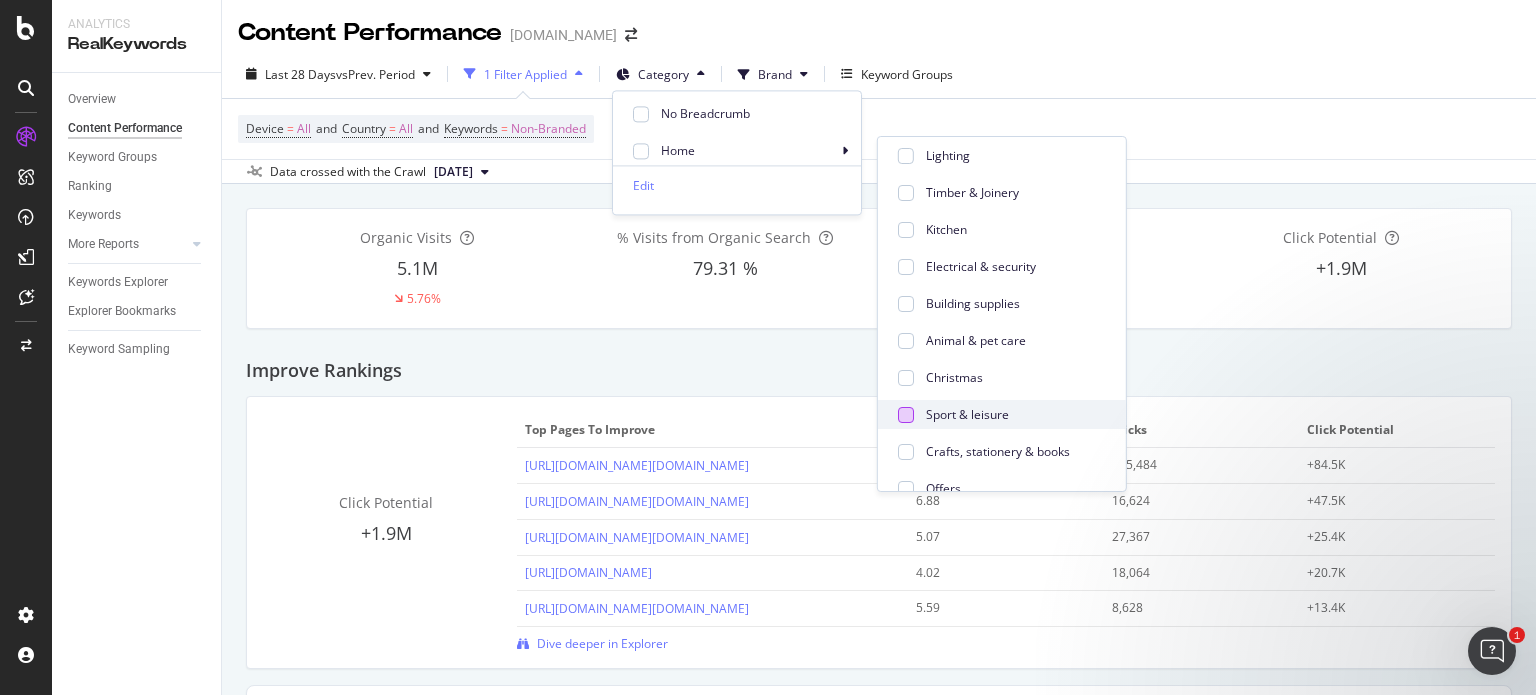 click at bounding box center [906, 415] 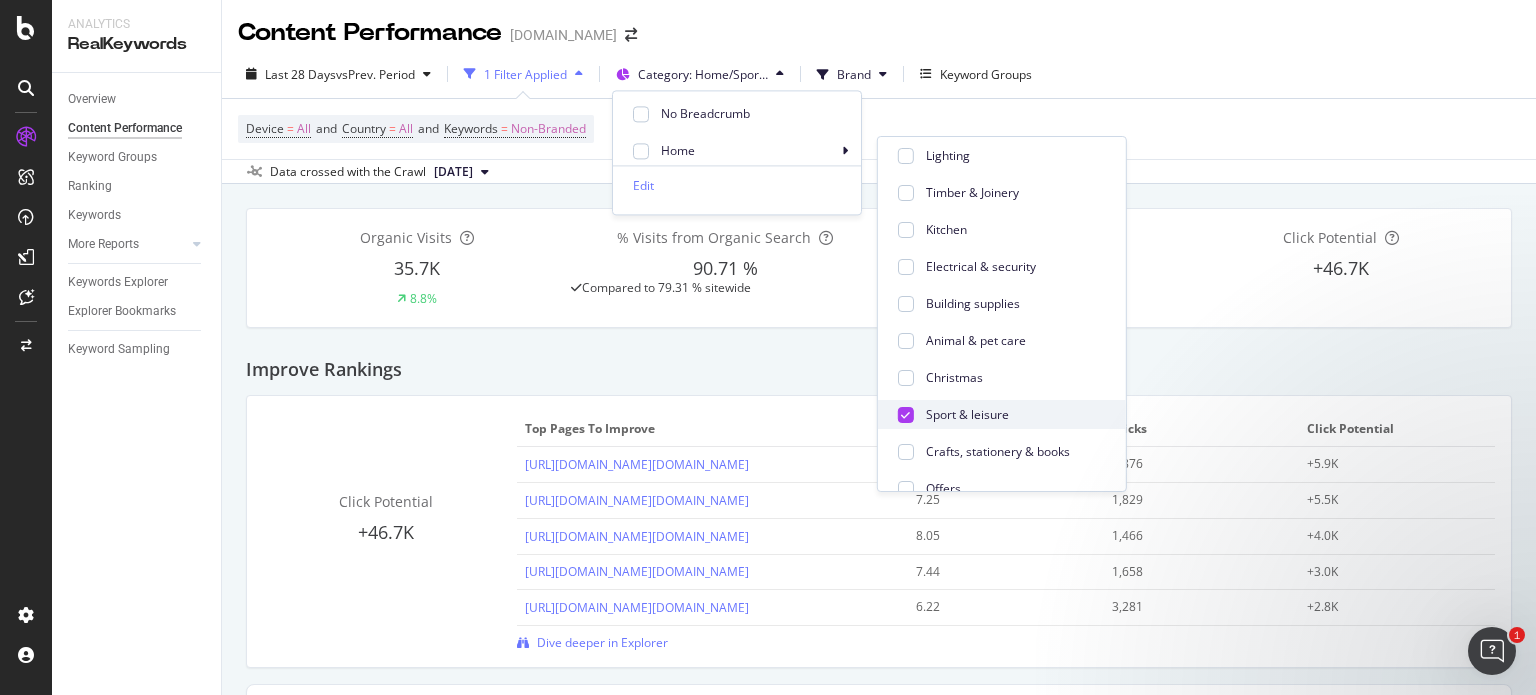 click at bounding box center [905, 415] 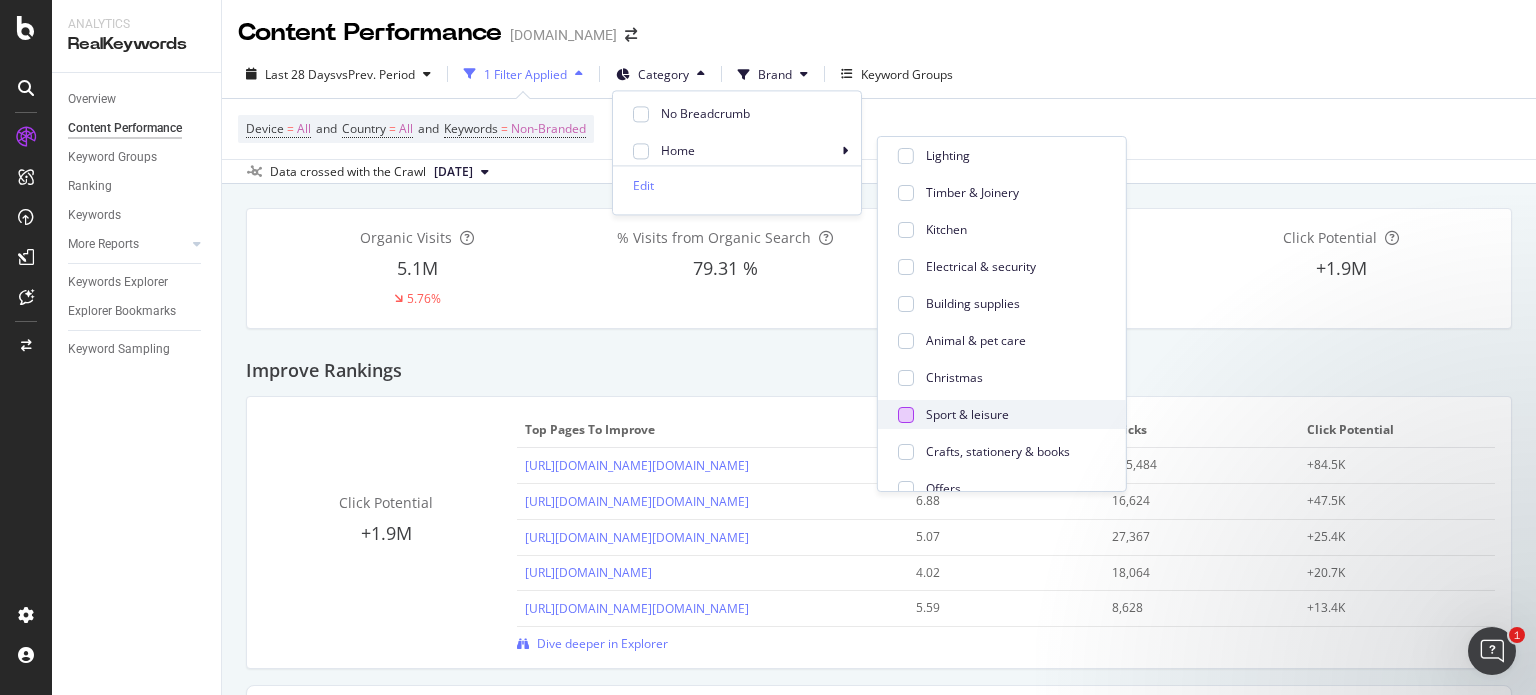 click at bounding box center (906, 415) 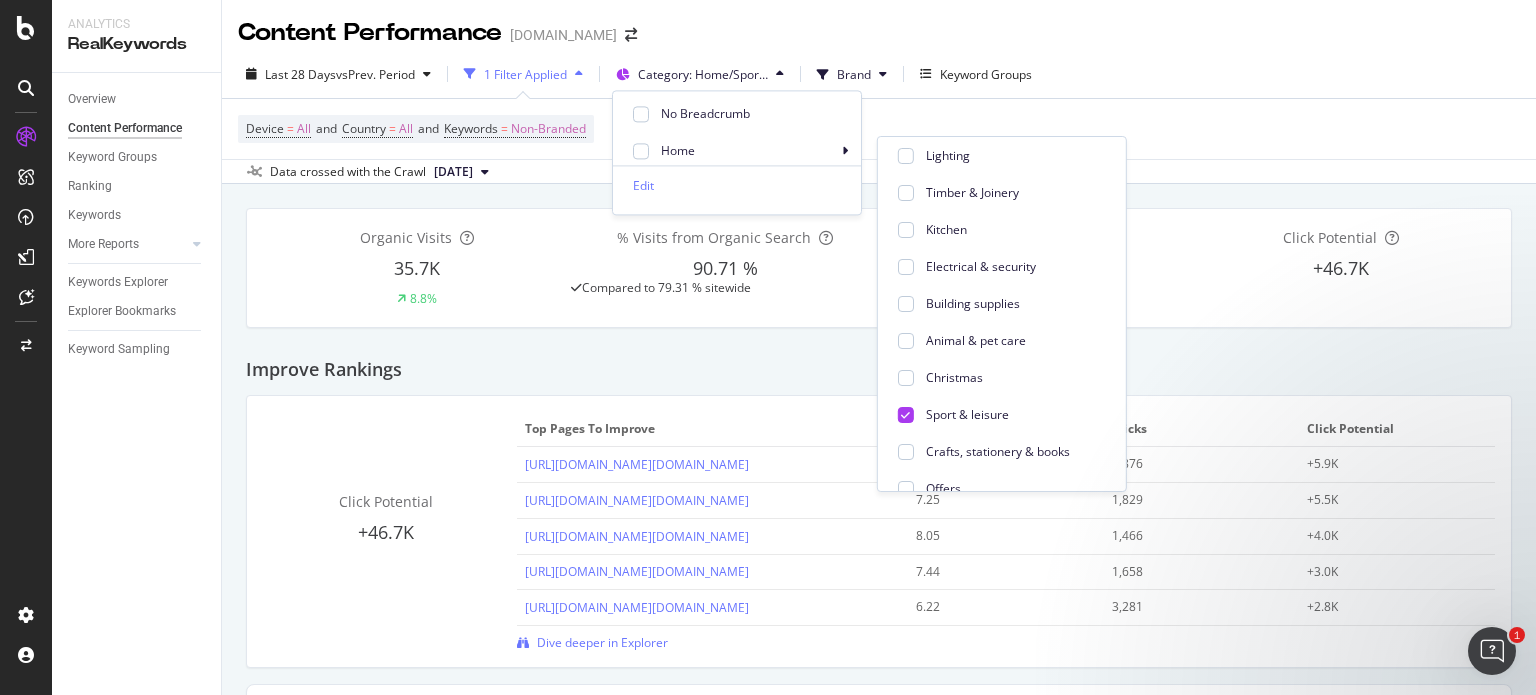 click on "Organic Visits 35.7K 8.8% % Visits from Organic Search 90.71 % Compared to 79.31 % sitewide Clicks 29.9K 10.93% Click Potential +46.7K Improve Rankings Click Potential +46.7K Top pages to improve Avg. Position Clicks Click Potential [URL][DOMAIN_NAME][DOMAIN_NAME] 7.59 1,876 +5.9K [URL][DOMAIN_NAME][DOMAIN_NAME] 7.25 1,829 +5.5K [URL][DOMAIN_NAME][DOMAIN_NAME] 8.05 1,466 +4.0K [URL][DOMAIN_NAME][DOMAIN_NAME] 7.44 1,658 +3.0K [URL][DOMAIN_NAME][DOMAIN_NAME] 6.22 3,281 +2.8K Dive deeper in Explorer More info Optimize Title & H1 Tags Pages with
Non-optimized Titles 27.59 % Compared to 32.01 % sitewide Top pages to improve Main Keyword title Impressions [URL][DOMAIN_NAME][DOMAIN_NAME] electric pump Air Pumps and Sport & Leisure at B&Q 10,298 pool noodle 7,580 water guns H1" at bounding box center [879, 2019] 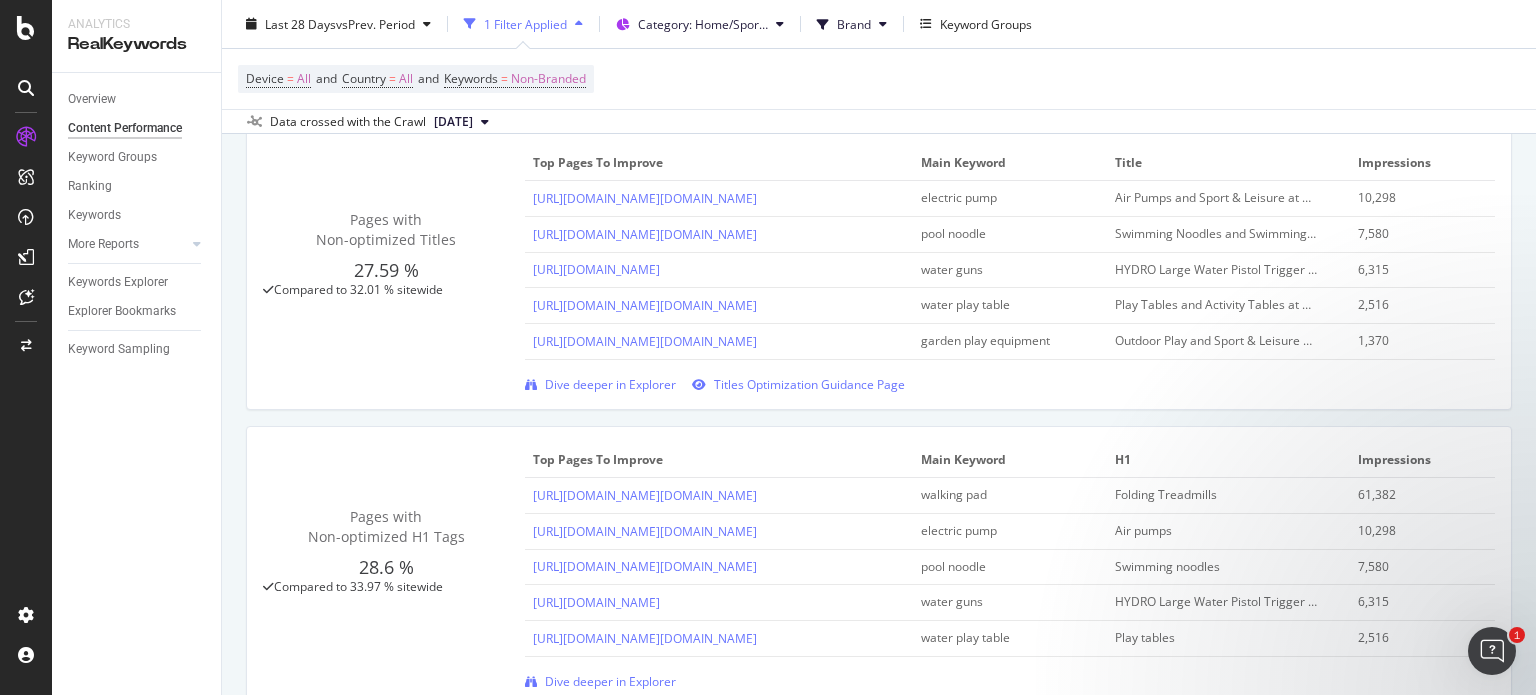 scroll, scrollTop: 800, scrollLeft: 0, axis: vertical 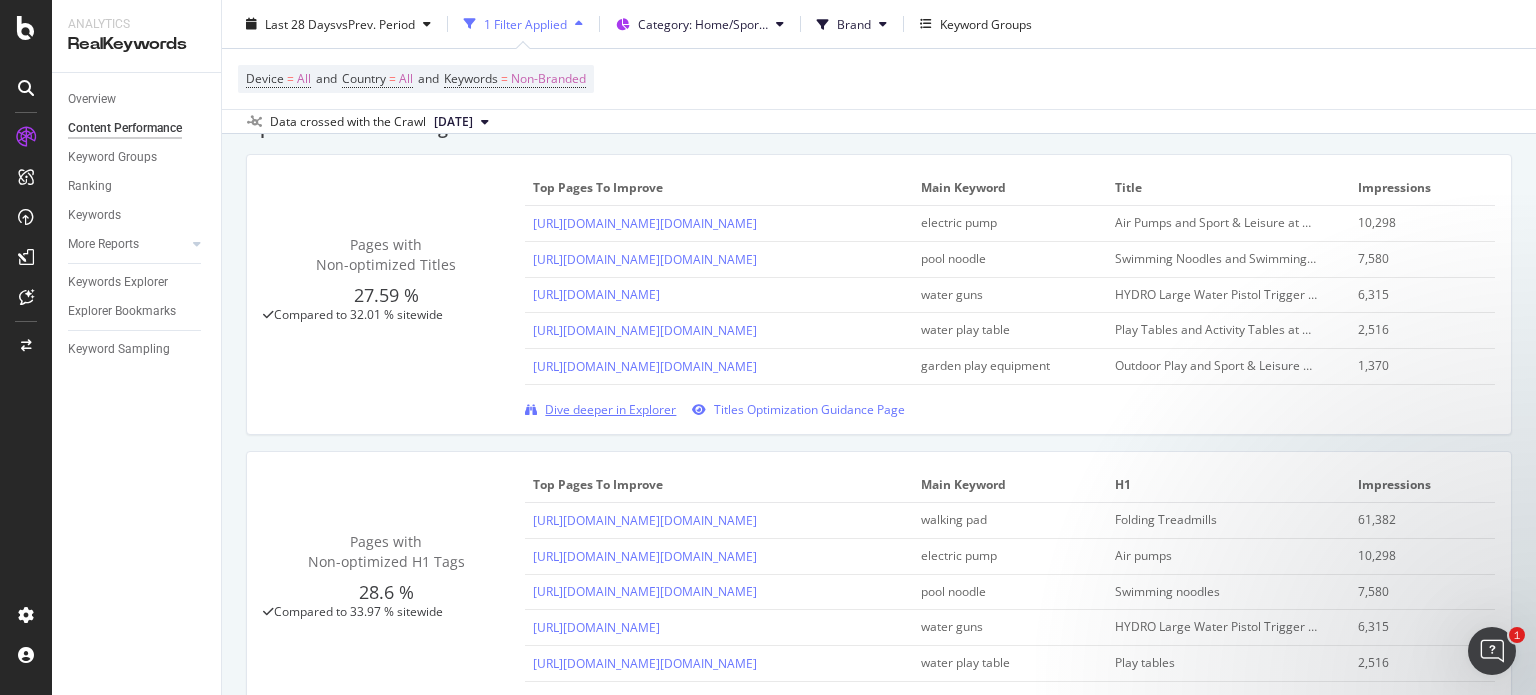 click on "Dive deeper in Explorer" at bounding box center [610, 409] 